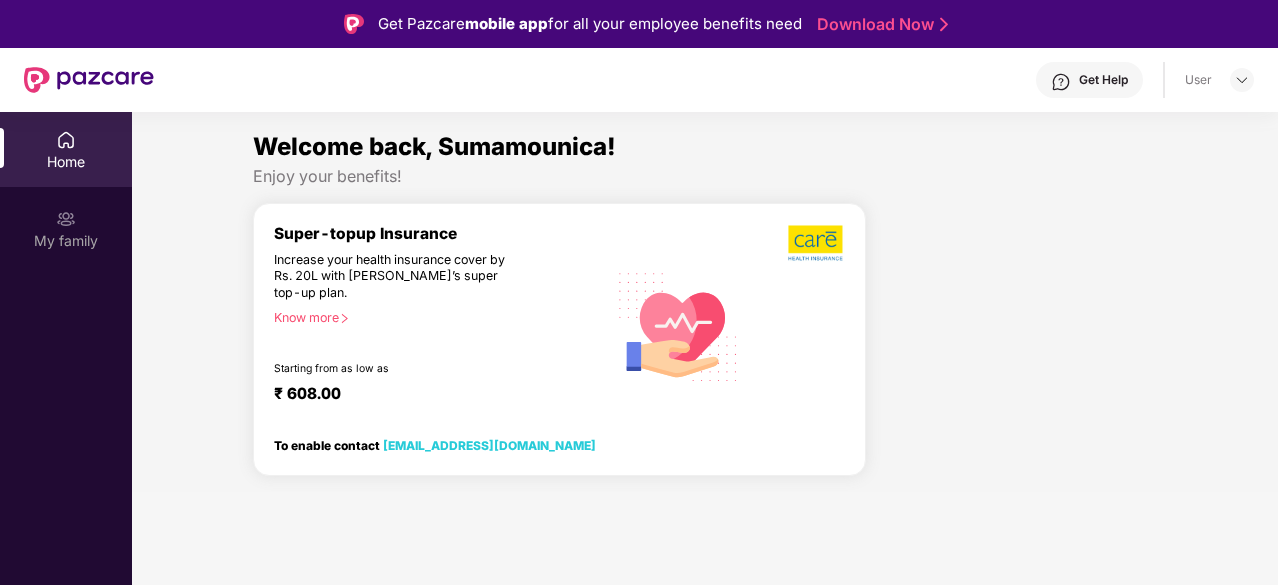 scroll, scrollTop: 0, scrollLeft: 0, axis: both 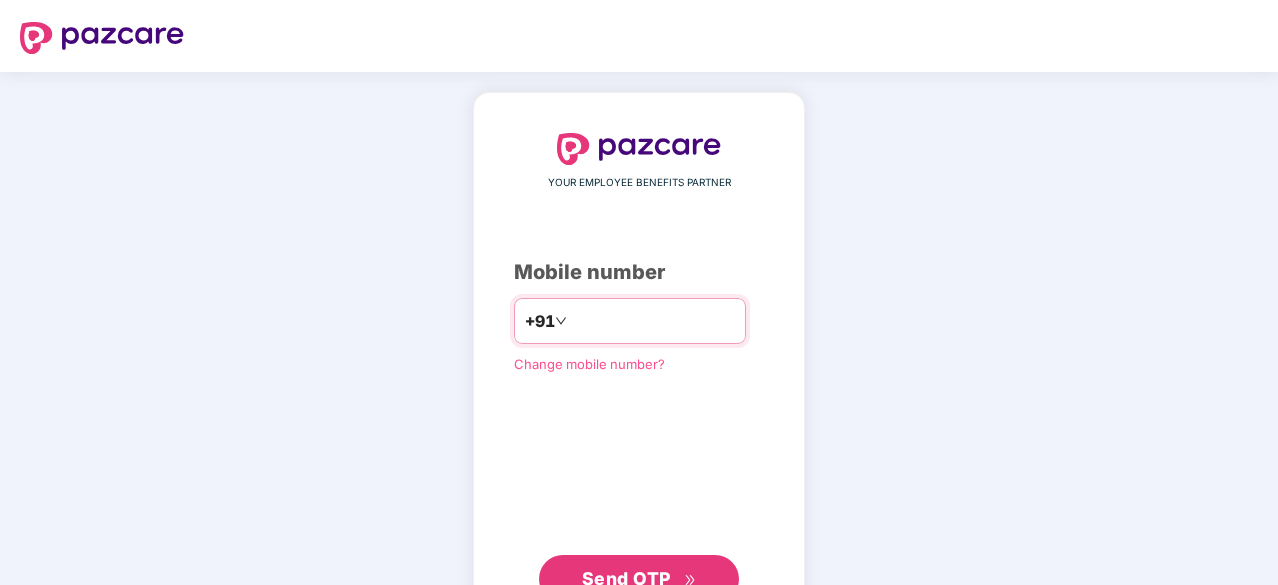 click at bounding box center [653, 321] 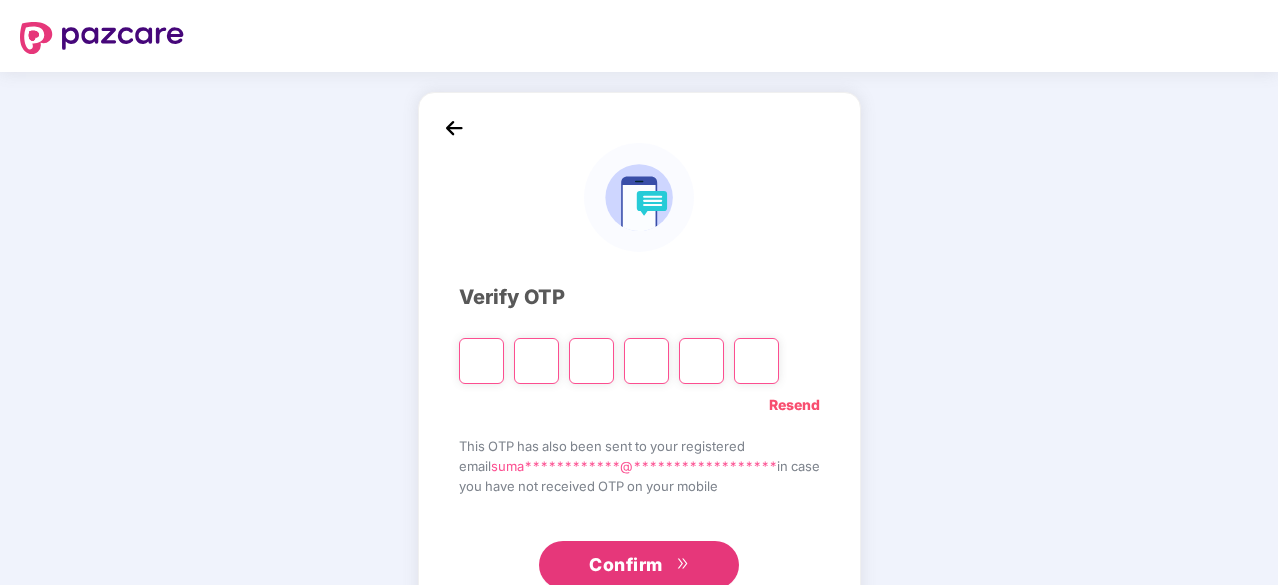 click at bounding box center [481, 361] 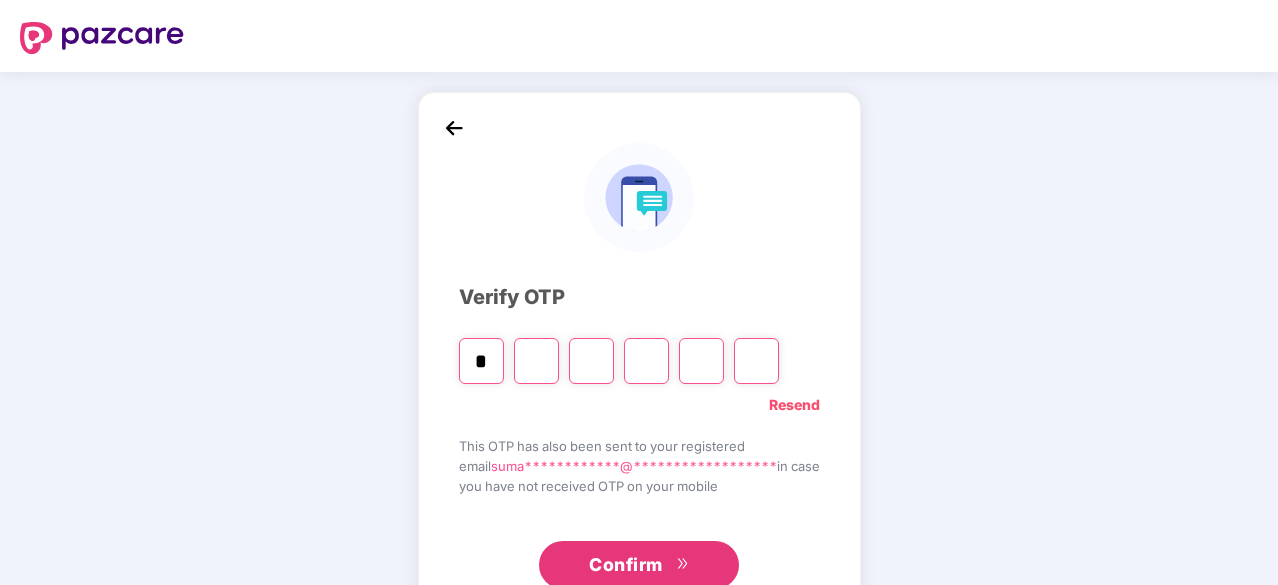 type on "*" 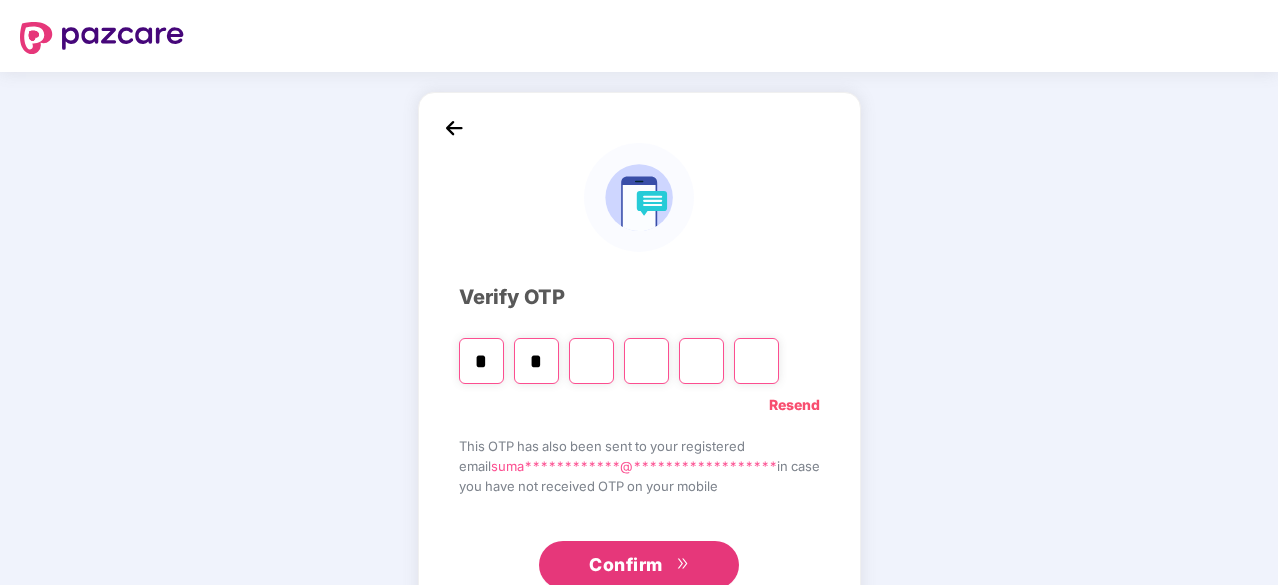 type on "*" 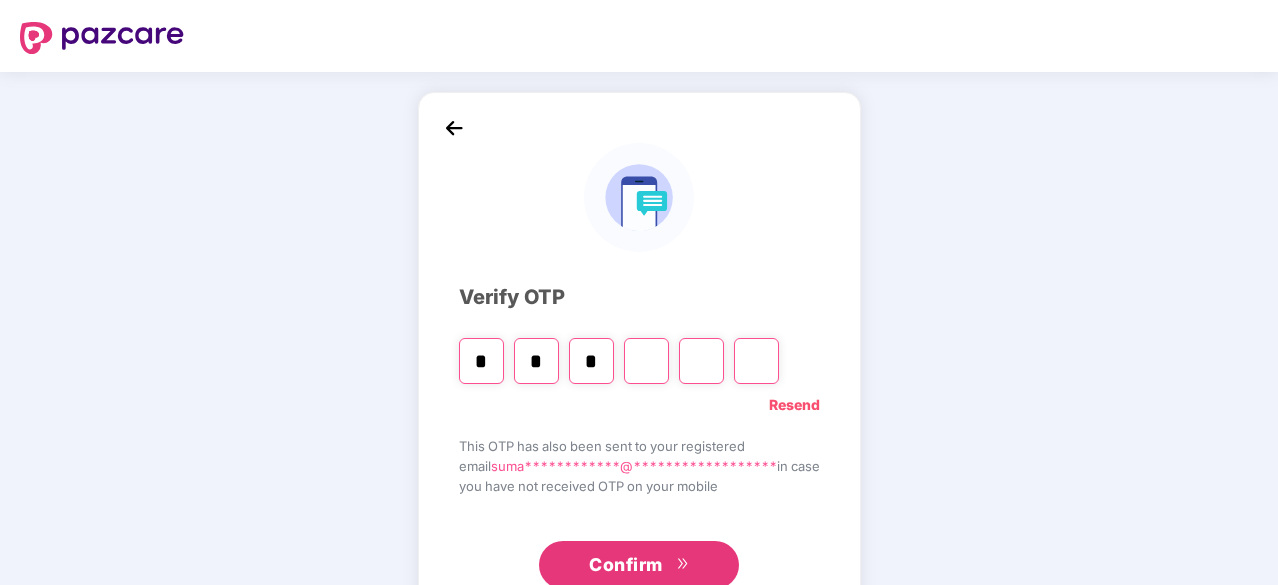 type on "*" 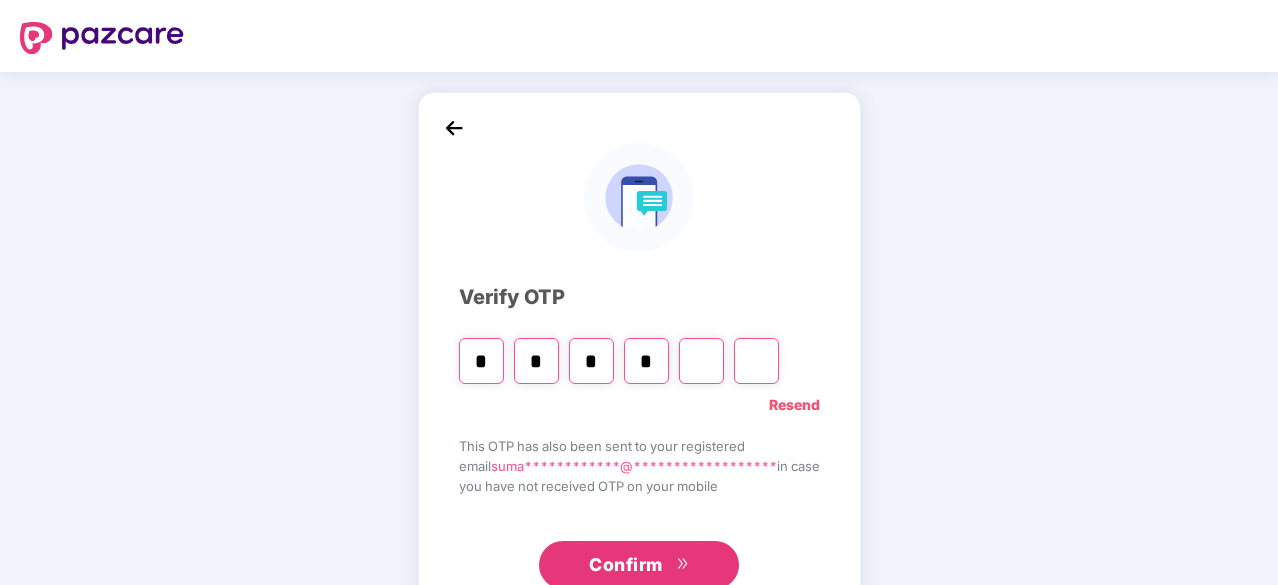 type on "*" 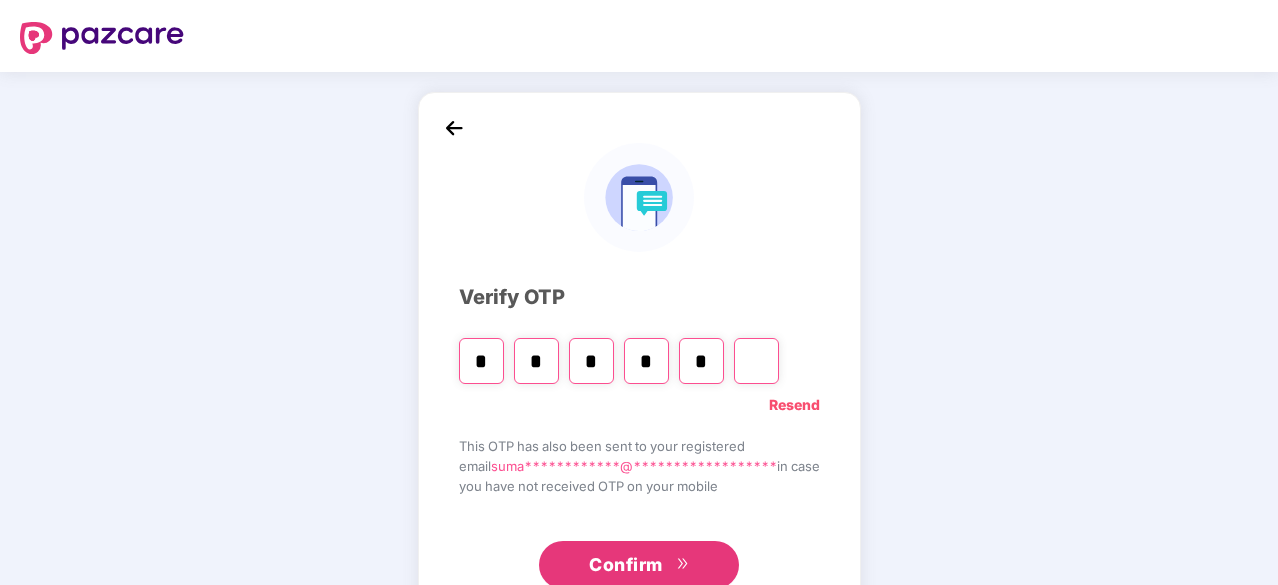 type on "*" 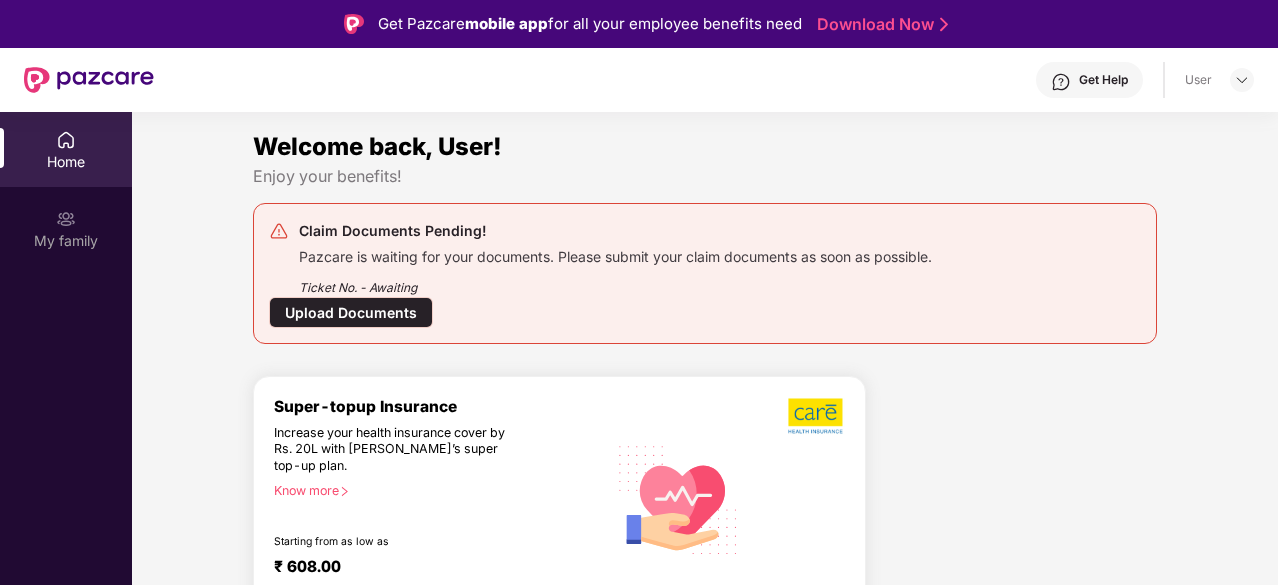 click on "Upload Documents" at bounding box center (351, 312) 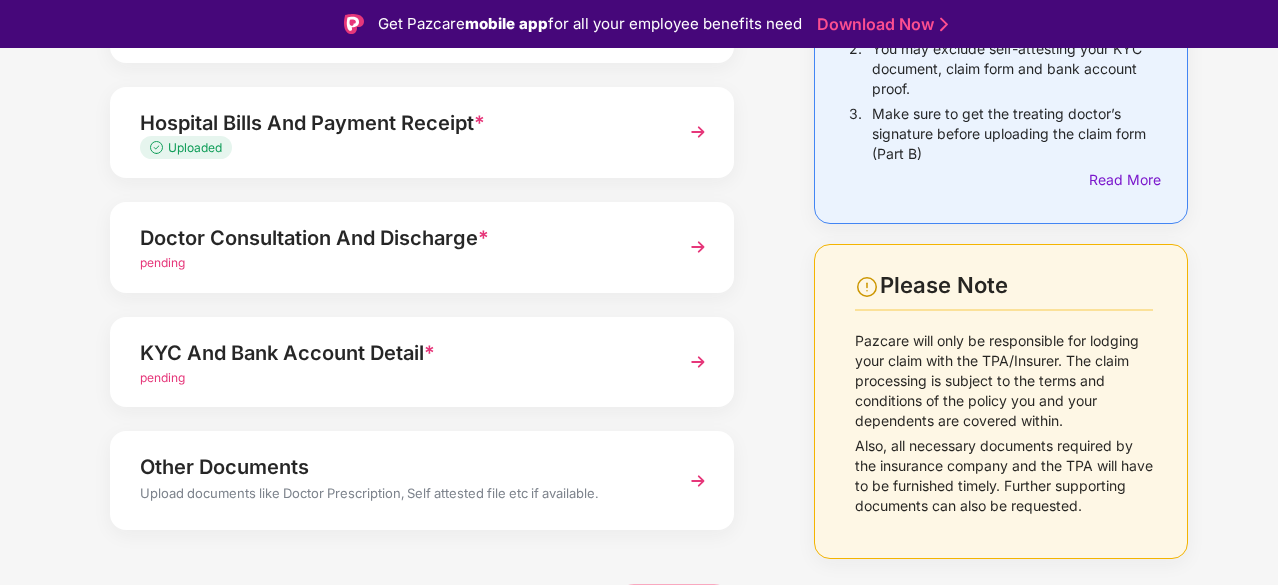 scroll, scrollTop: 307, scrollLeft: 0, axis: vertical 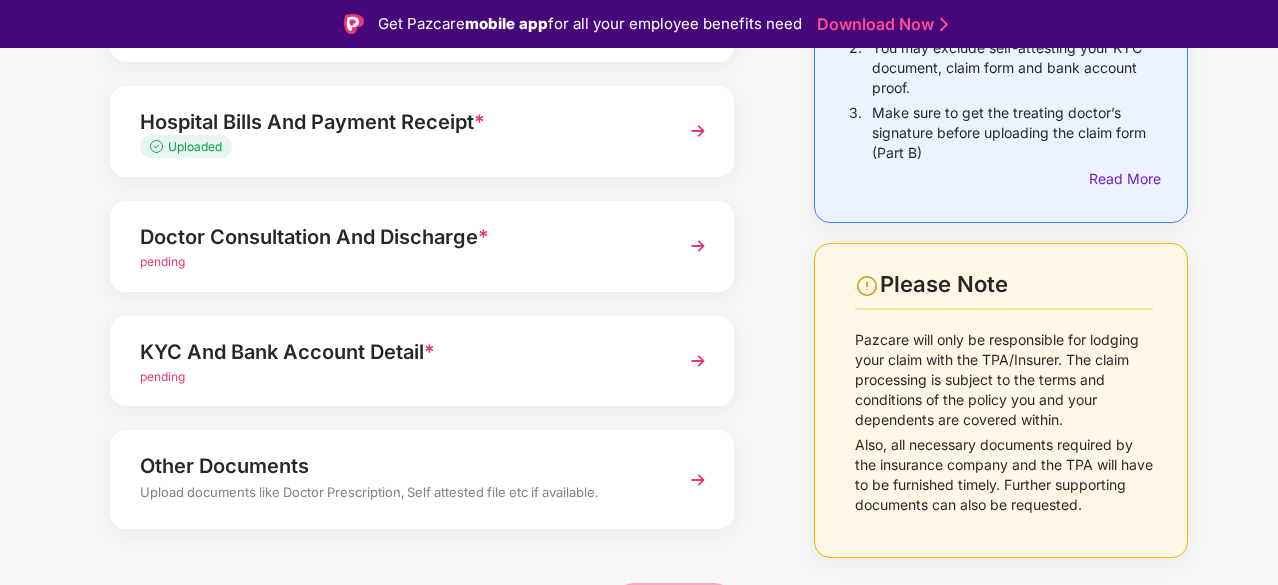 click at bounding box center [698, 246] 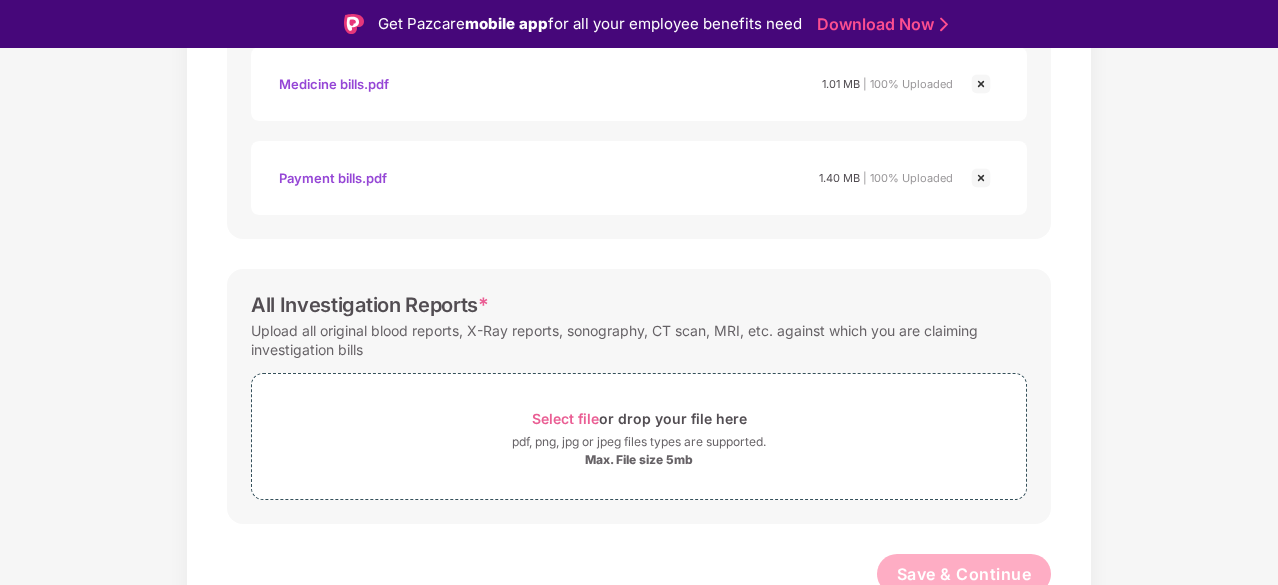 scroll, scrollTop: 1003, scrollLeft: 0, axis: vertical 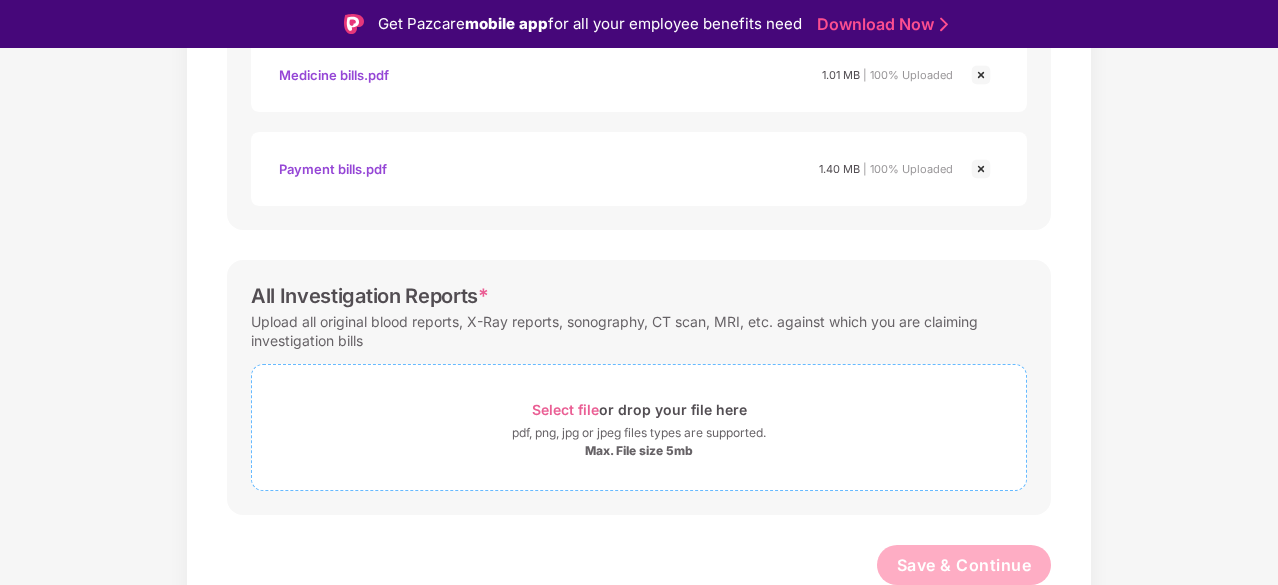 click on "pdf, png, jpg or jpeg files types are supported." at bounding box center (639, 433) 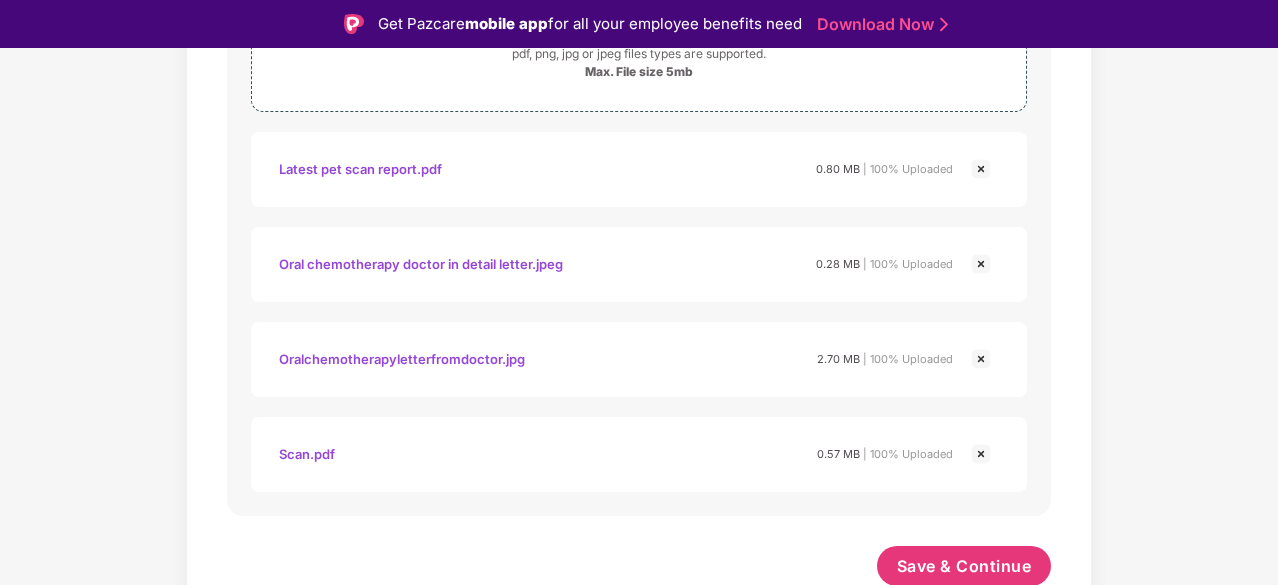 scroll, scrollTop: 1383, scrollLeft: 0, axis: vertical 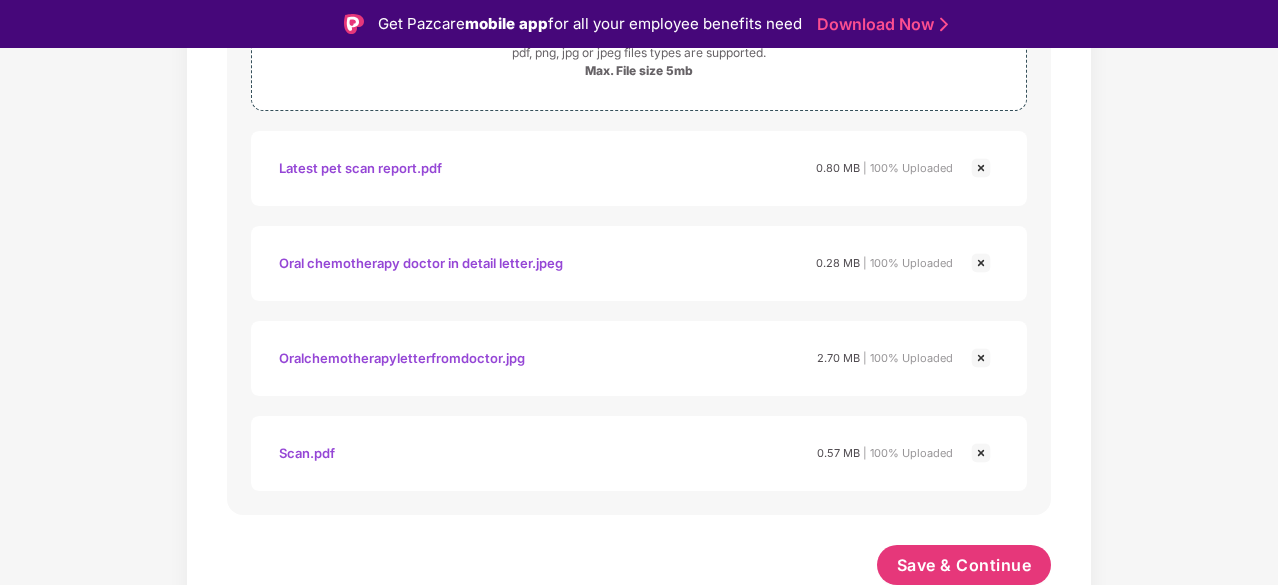 click on "Latest pet scan report.pdf" at bounding box center (360, 168) 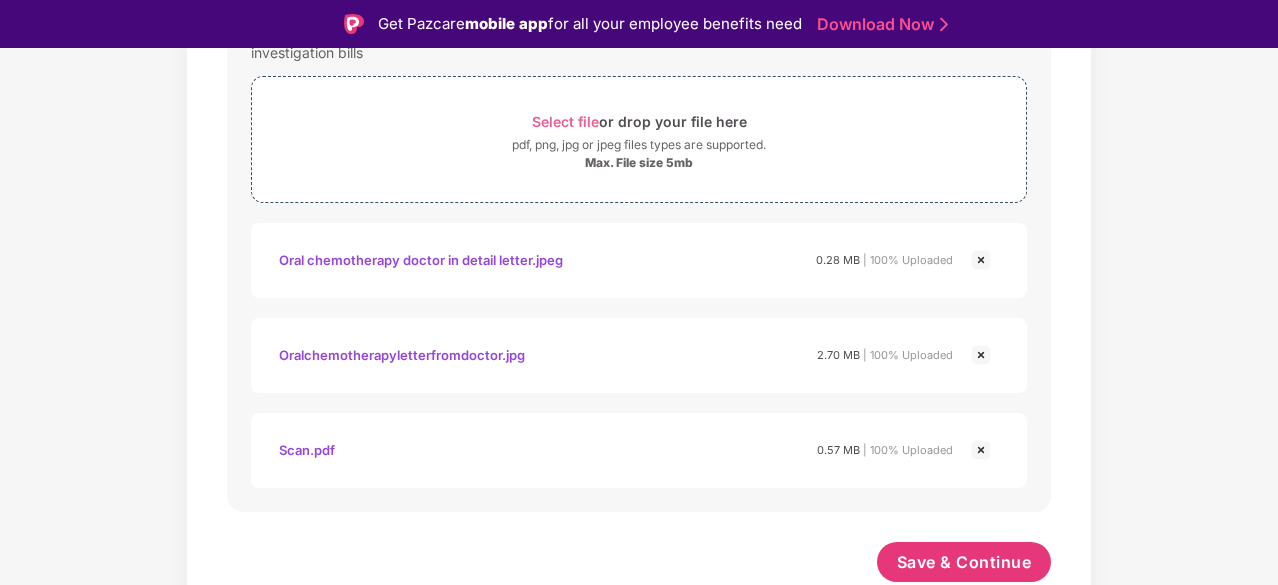 scroll, scrollTop: 1288, scrollLeft: 0, axis: vertical 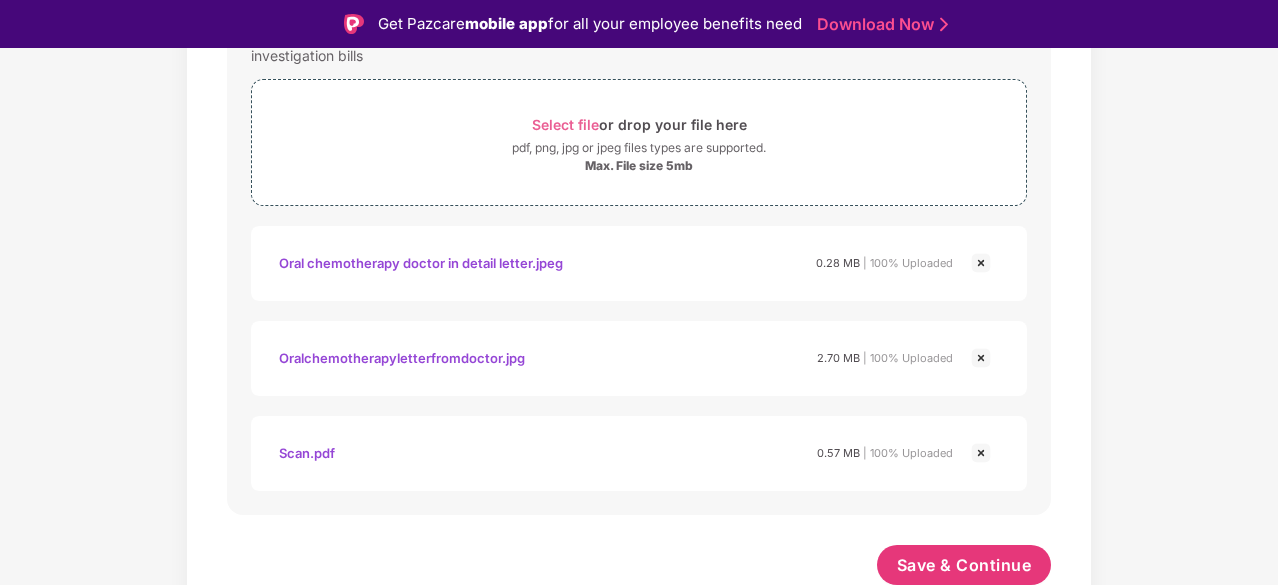 click at bounding box center [981, 453] 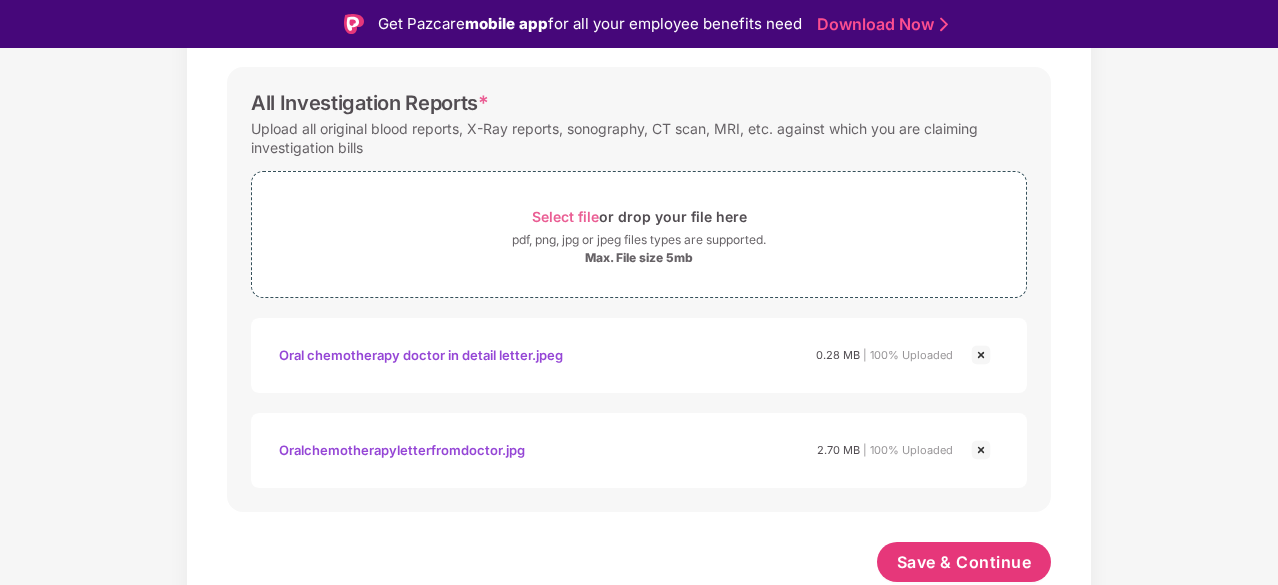 scroll, scrollTop: 1193, scrollLeft: 0, axis: vertical 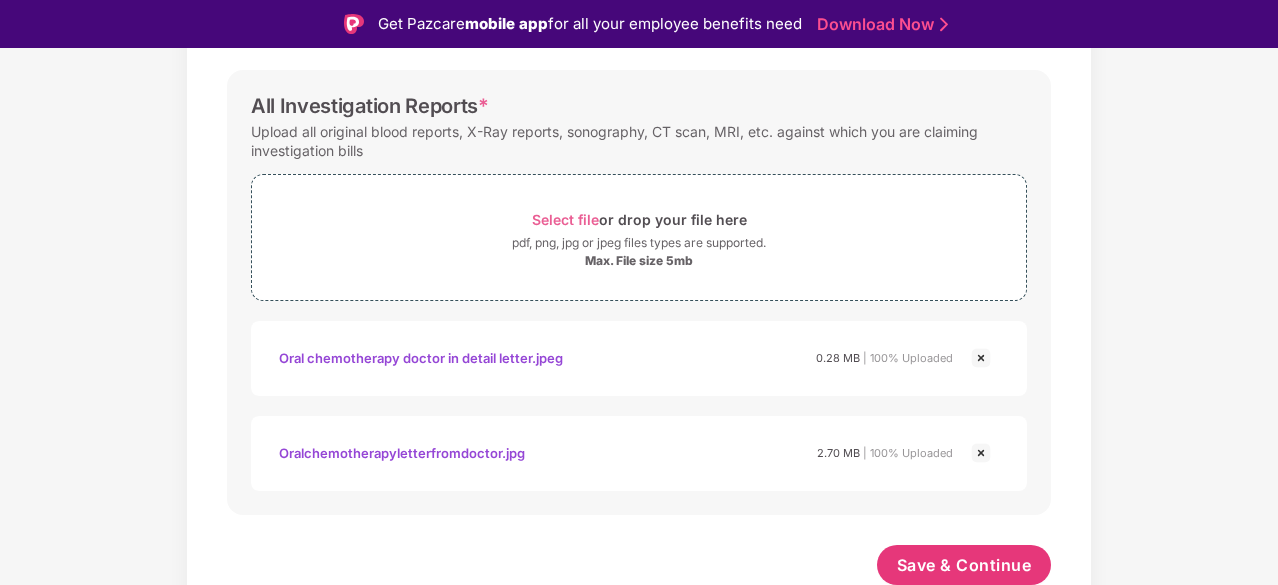 click at bounding box center [981, 453] 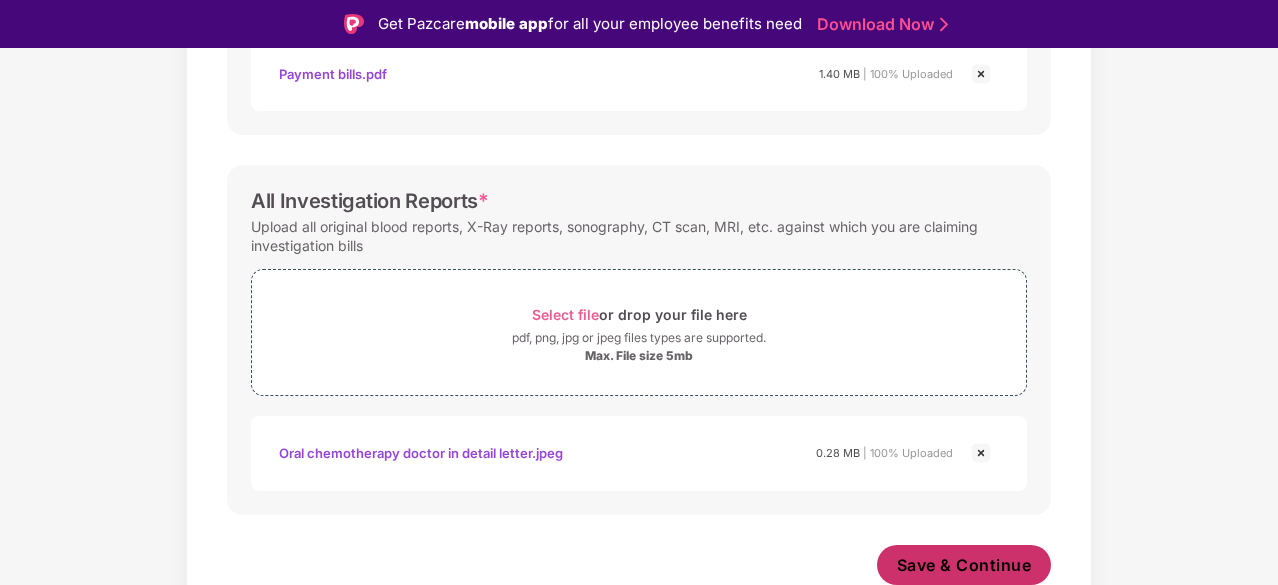 click on "Save & Continue" at bounding box center (964, 565) 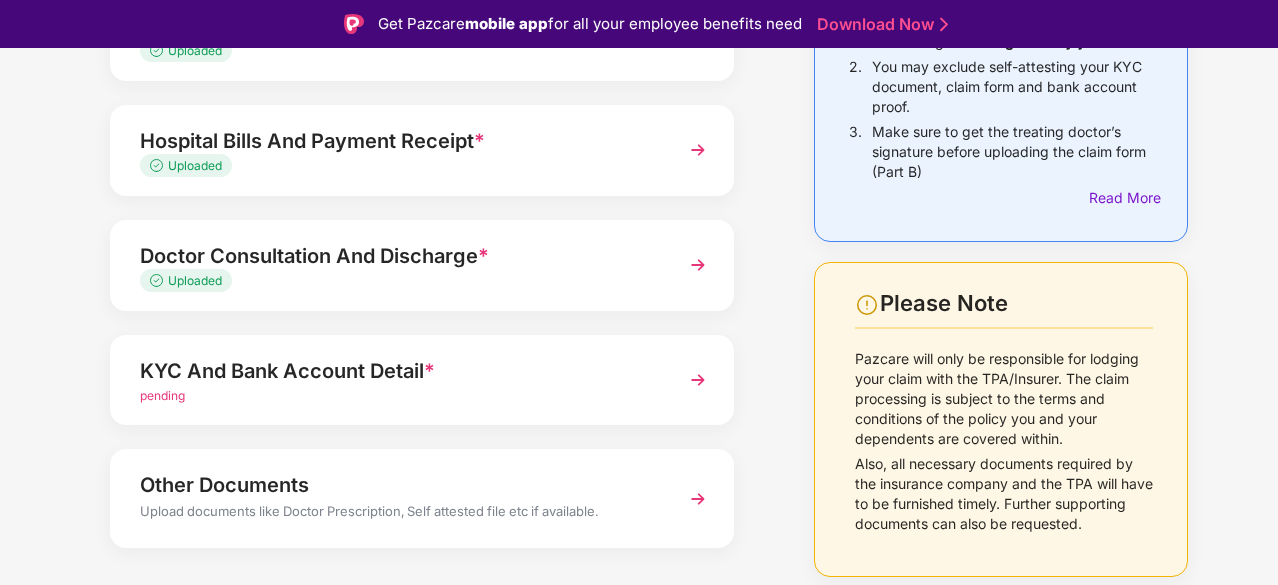 scroll, scrollTop: 326, scrollLeft: 0, axis: vertical 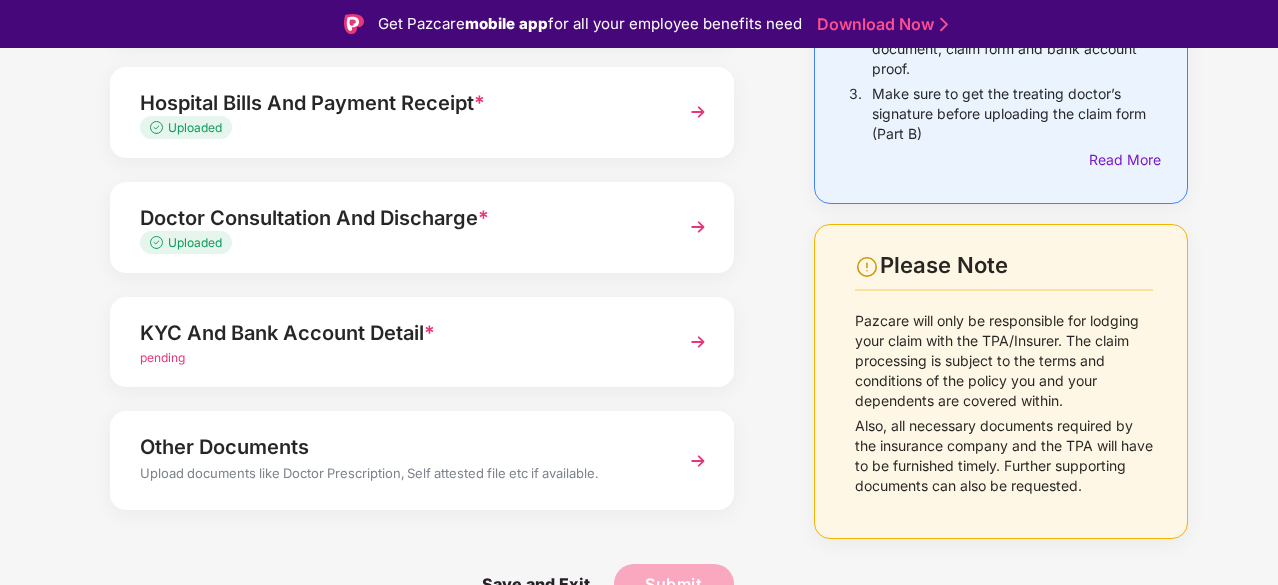 click at bounding box center [698, 342] 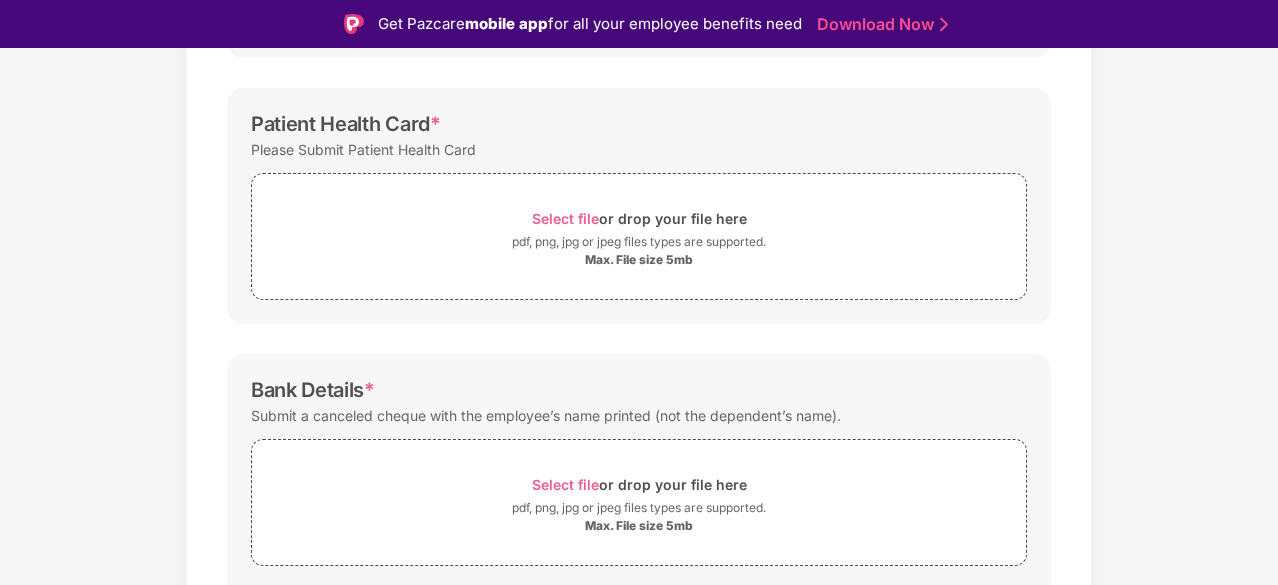 scroll, scrollTop: 628, scrollLeft: 0, axis: vertical 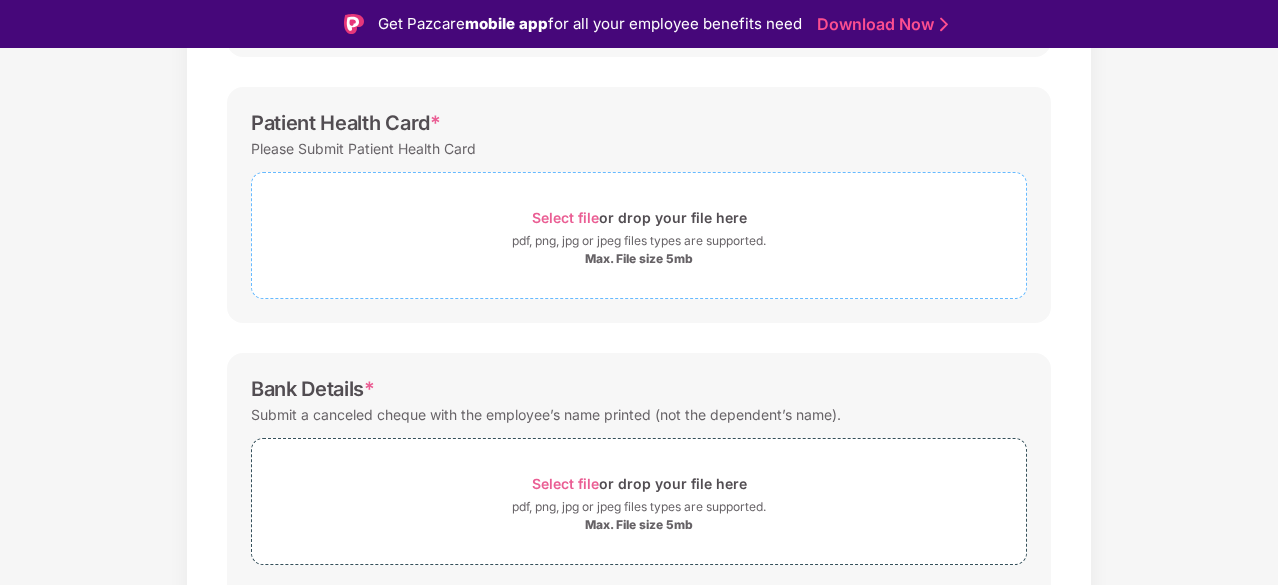 click on "pdf, png, jpg or jpeg files types are supported." at bounding box center (639, 241) 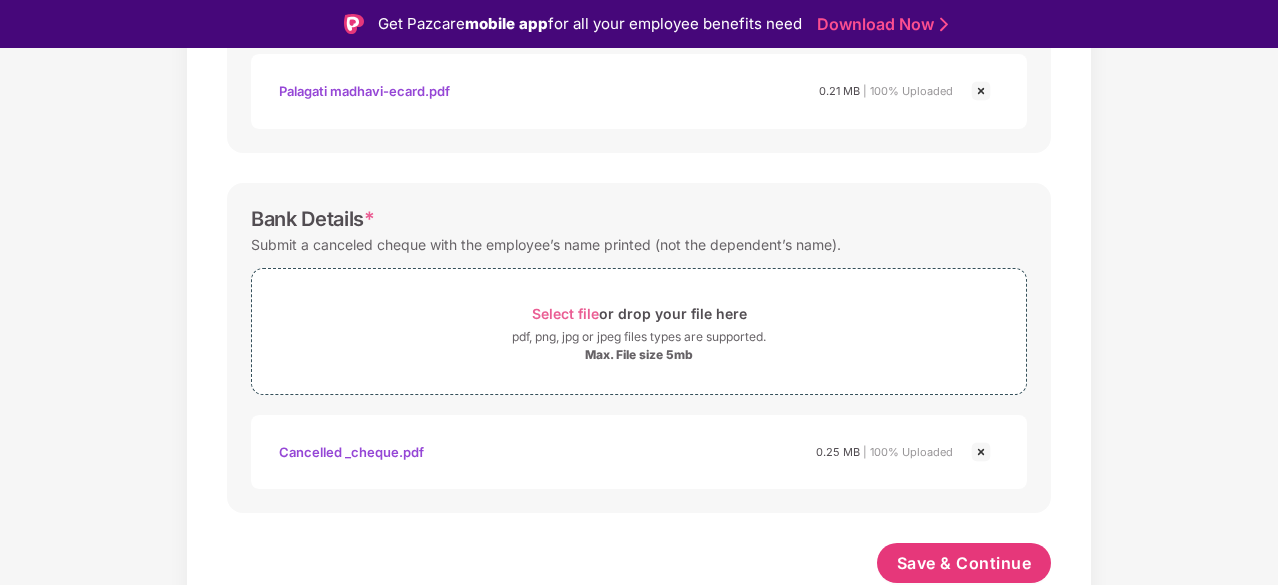 scroll, scrollTop: 891, scrollLeft: 0, axis: vertical 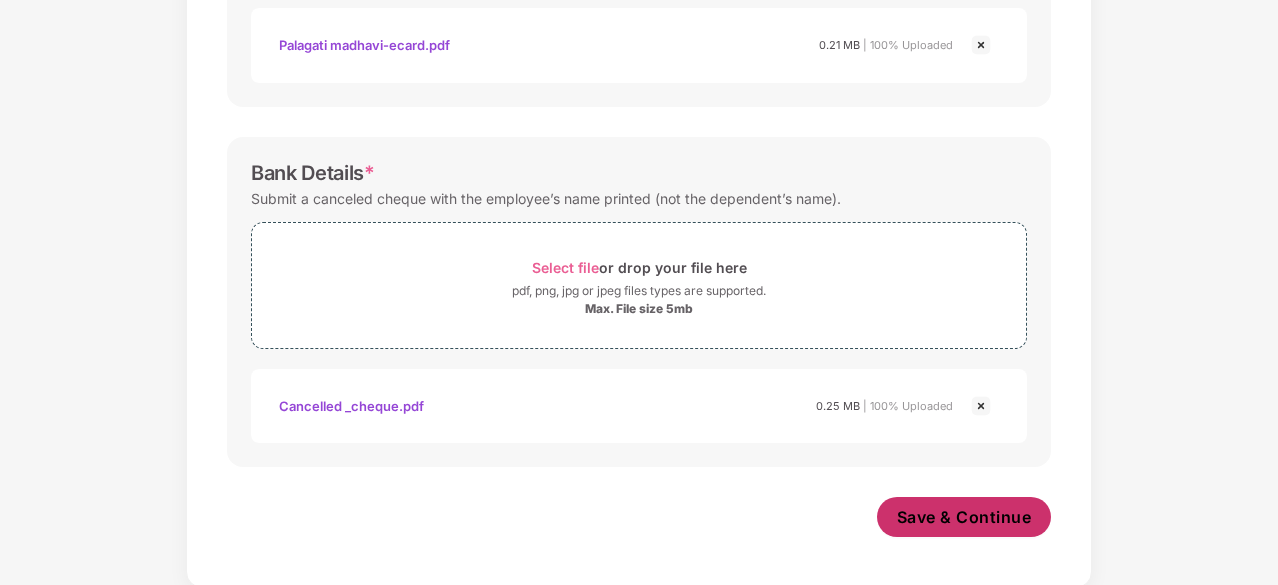click on "Save & Continue" at bounding box center [964, 517] 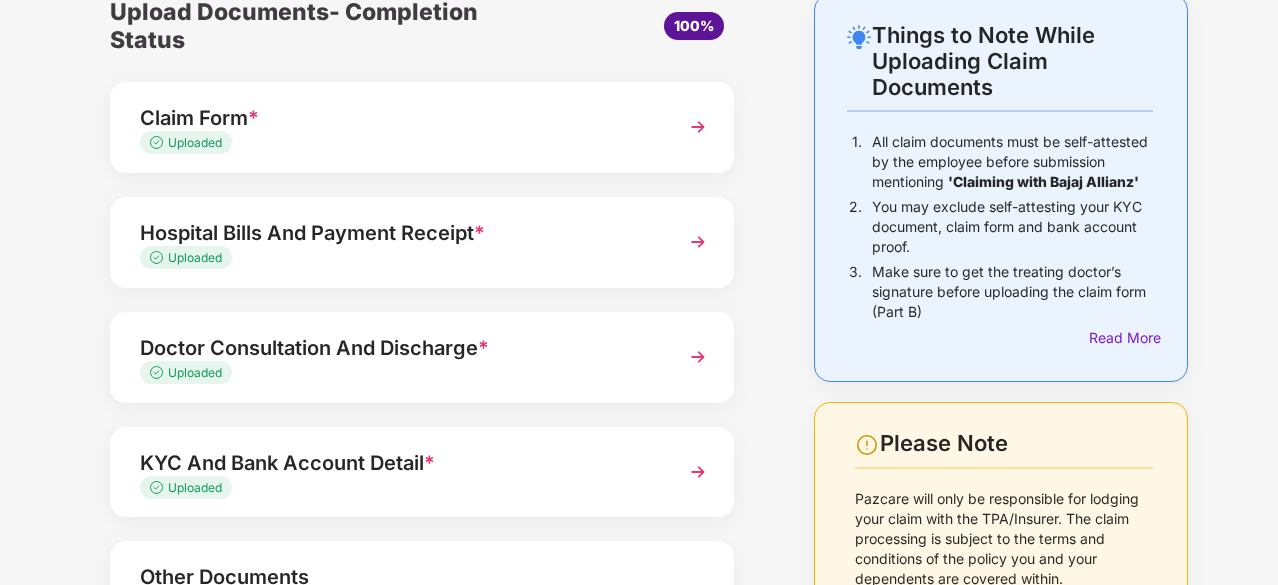 scroll, scrollTop: 186, scrollLeft: 0, axis: vertical 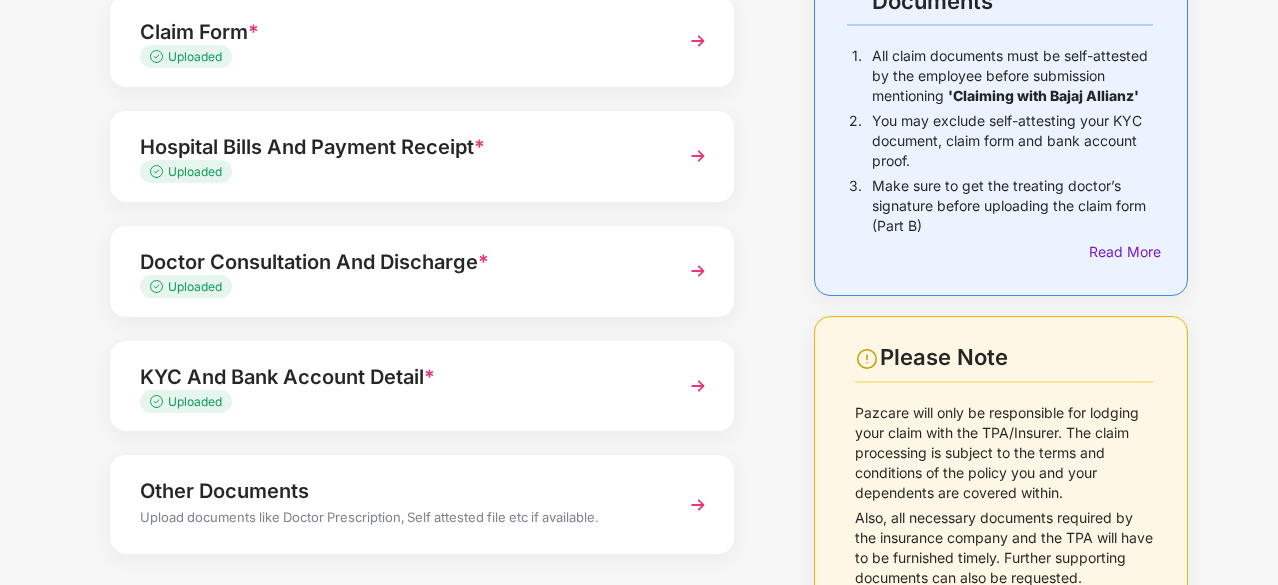 click at bounding box center [698, 271] 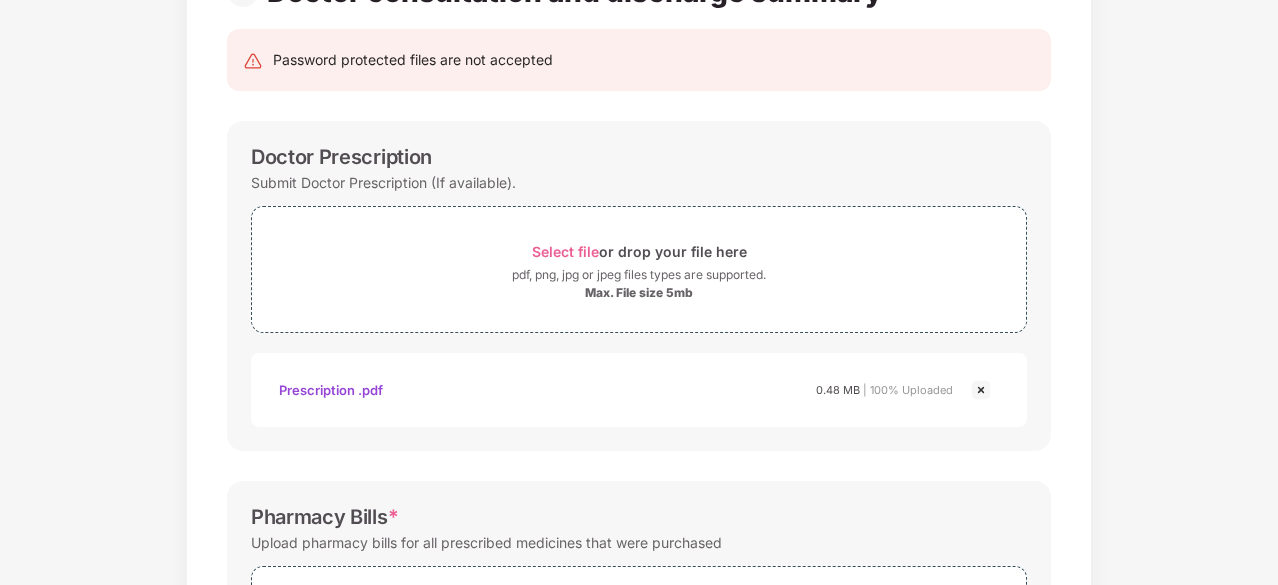 scroll, scrollTop: 0, scrollLeft: 0, axis: both 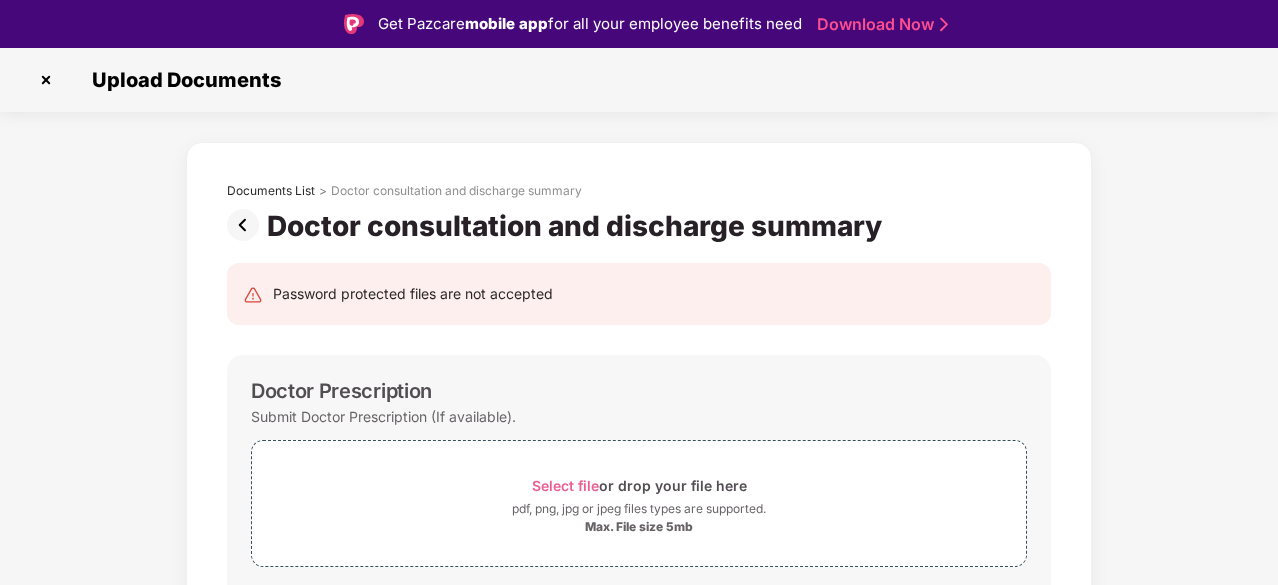 click at bounding box center [46, 80] 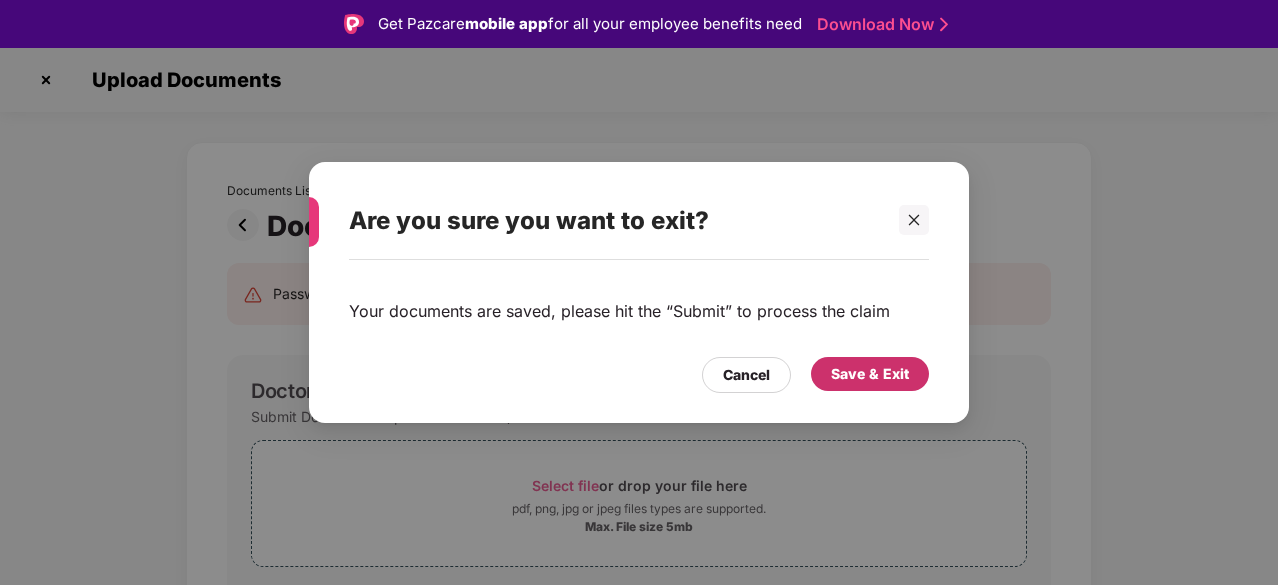 click on "Save & Exit" at bounding box center (870, 374) 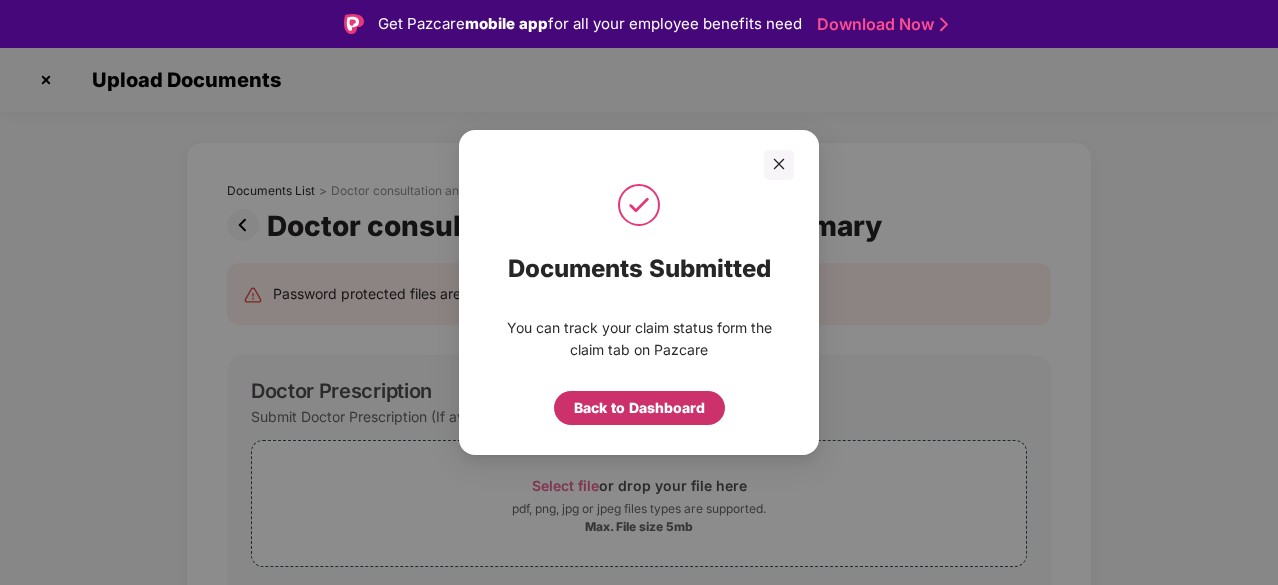 click on "Back to Dashboard" at bounding box center [639, 408] 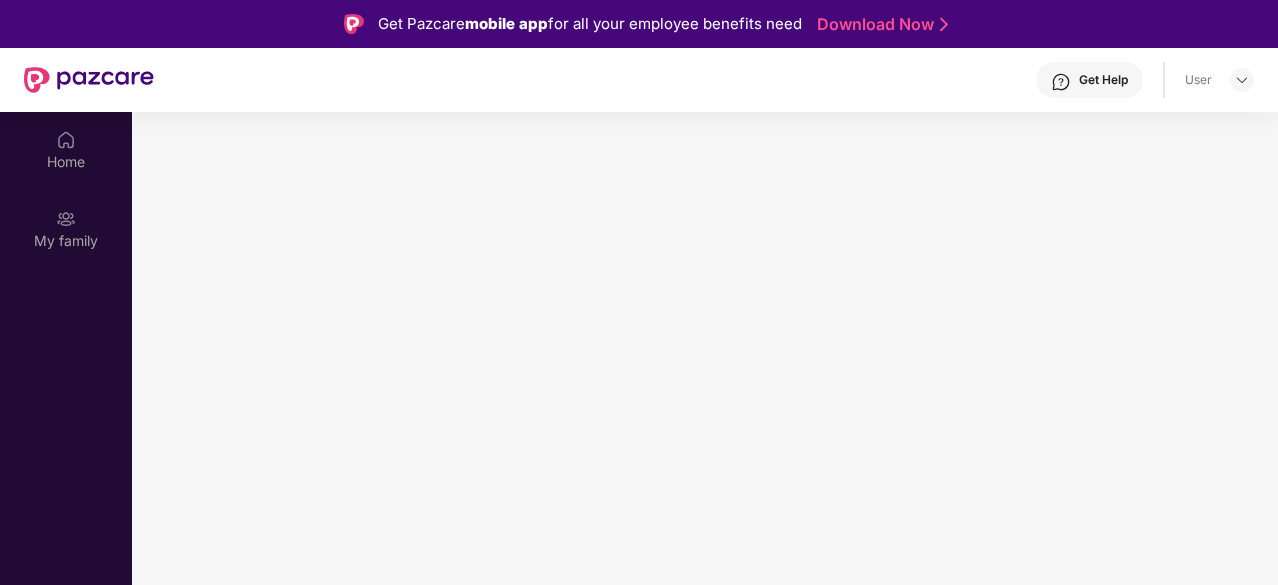 scroll, scrollTop: 0, scrollLeft: 0, axis: both 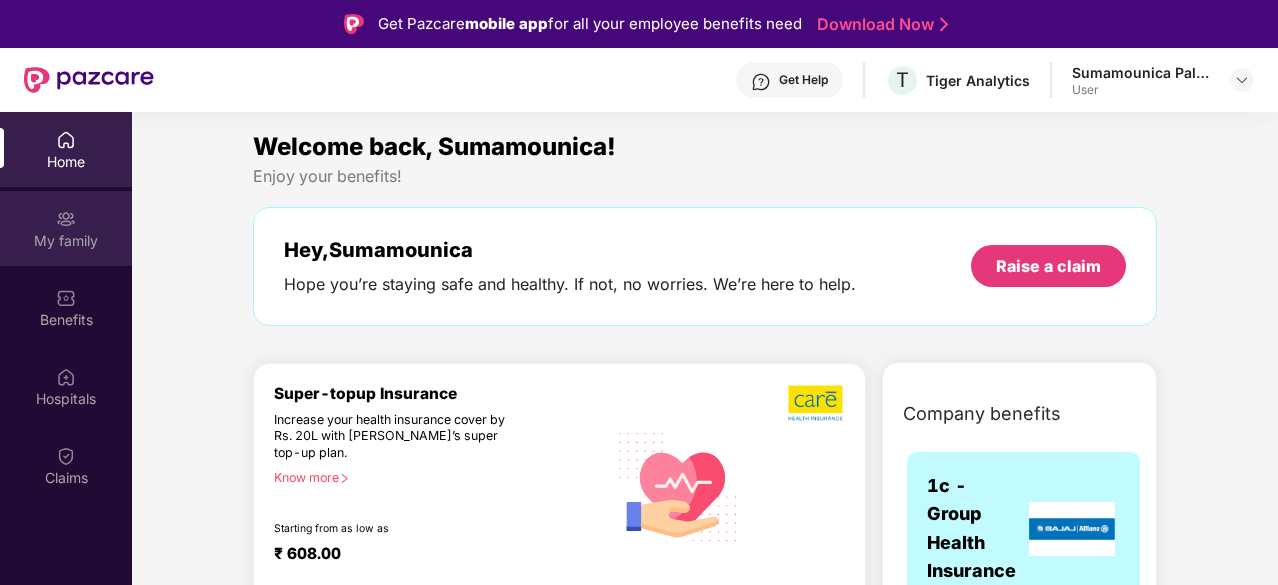 click on "My family" at bounding box center (66, 241) 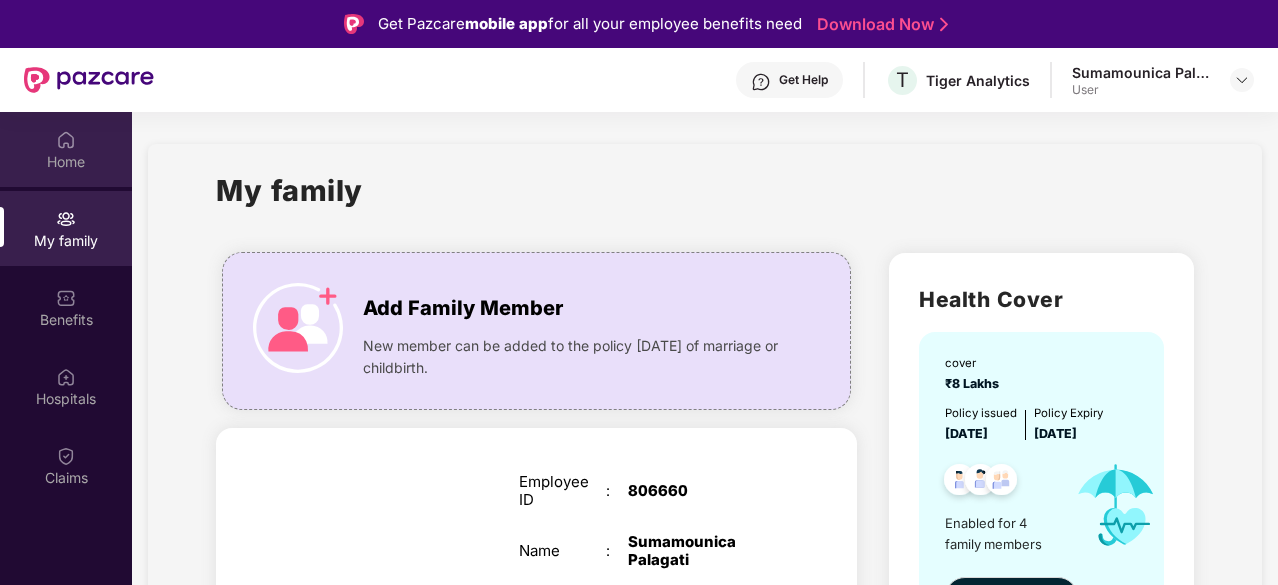 click on "Home" at bounding box center [66, 162] 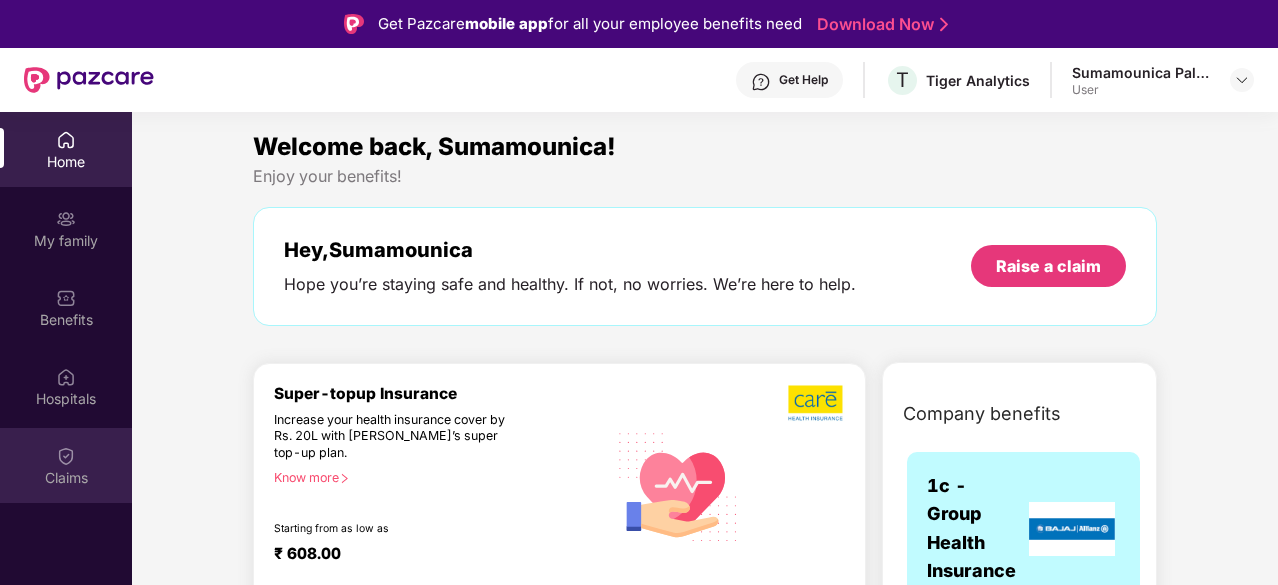 click on "Claims" at bounding box center (66, 478) 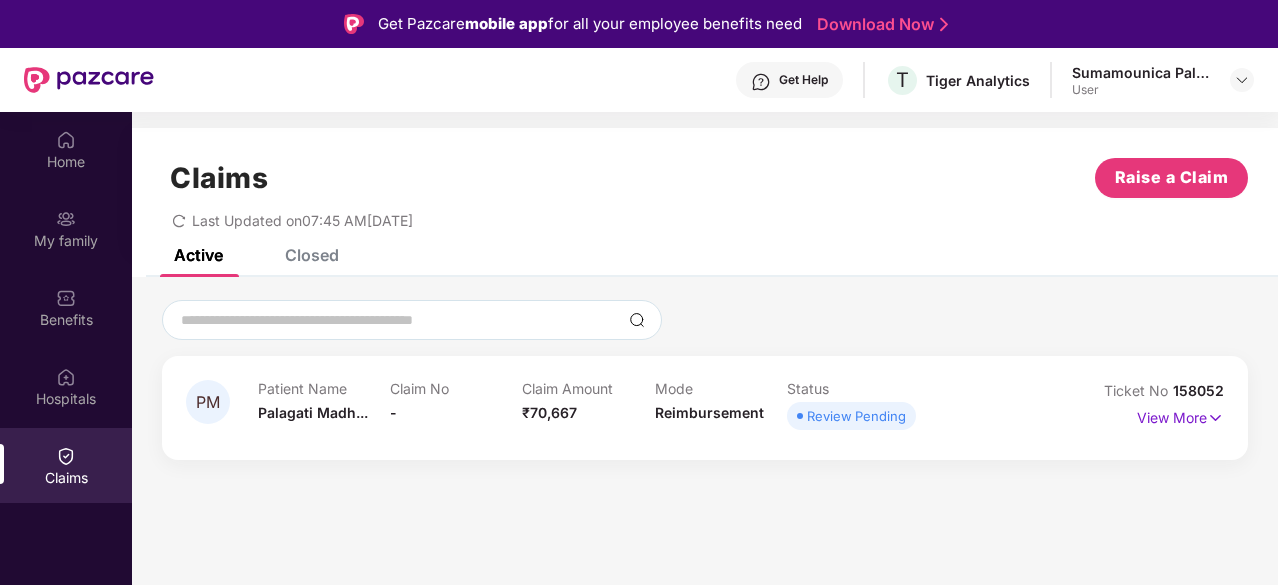 click on "Patient Name Palagati Madh..." at bounding box center (324, 407) 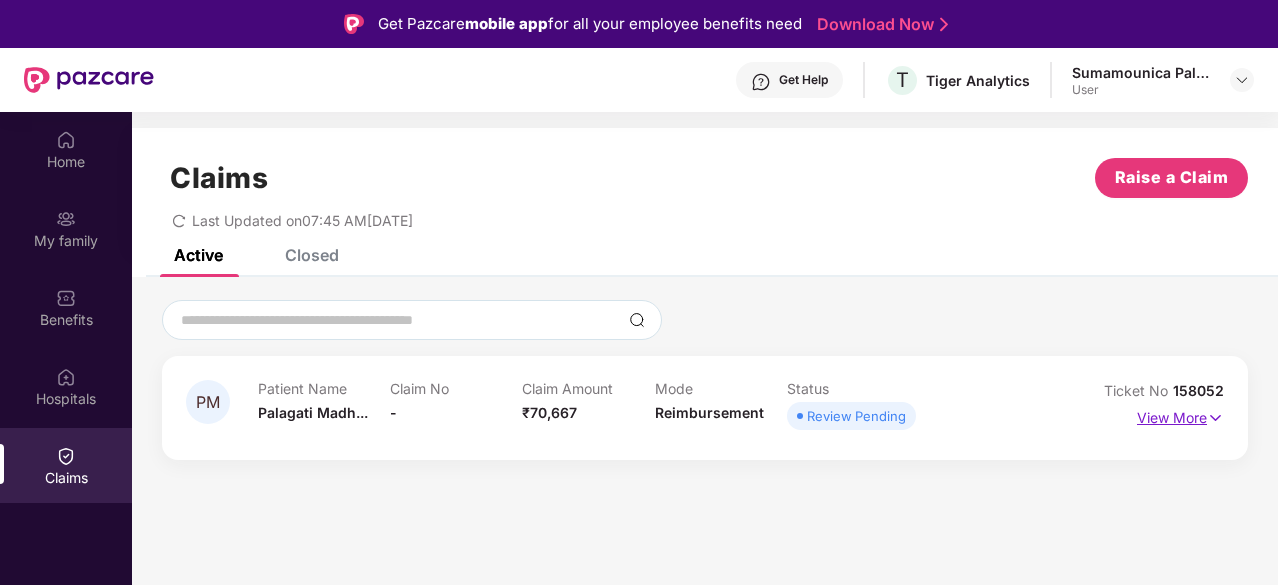 click on "View More" at bounding box center [1180, 415] 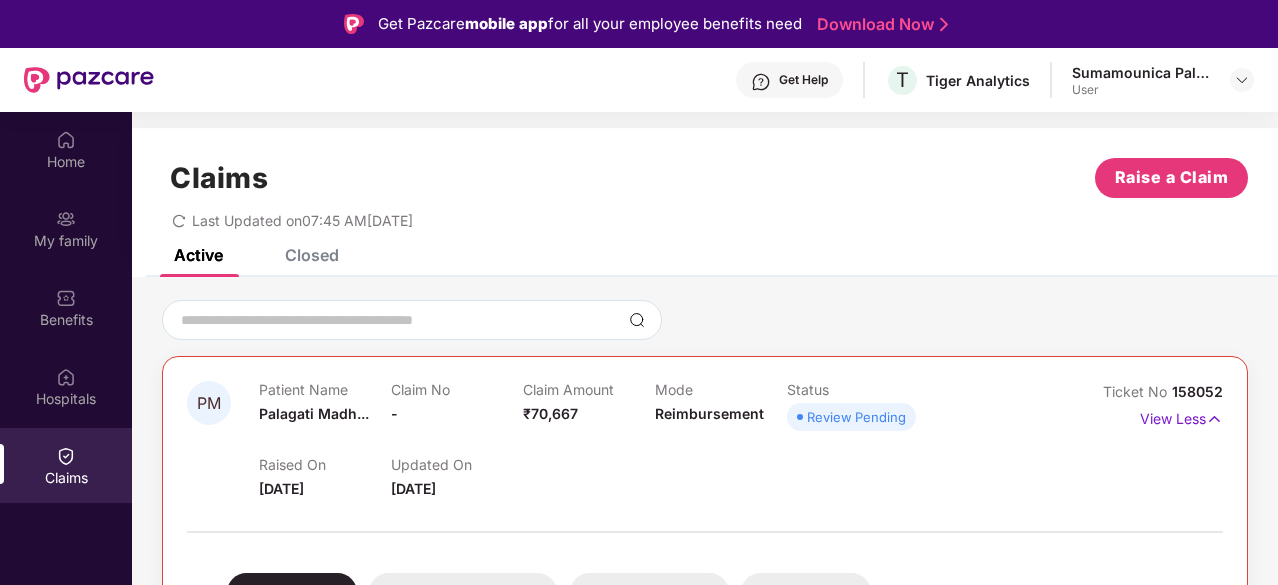 scroll, scrollTop: 278, scrollLeft: 0, axis: vertical 